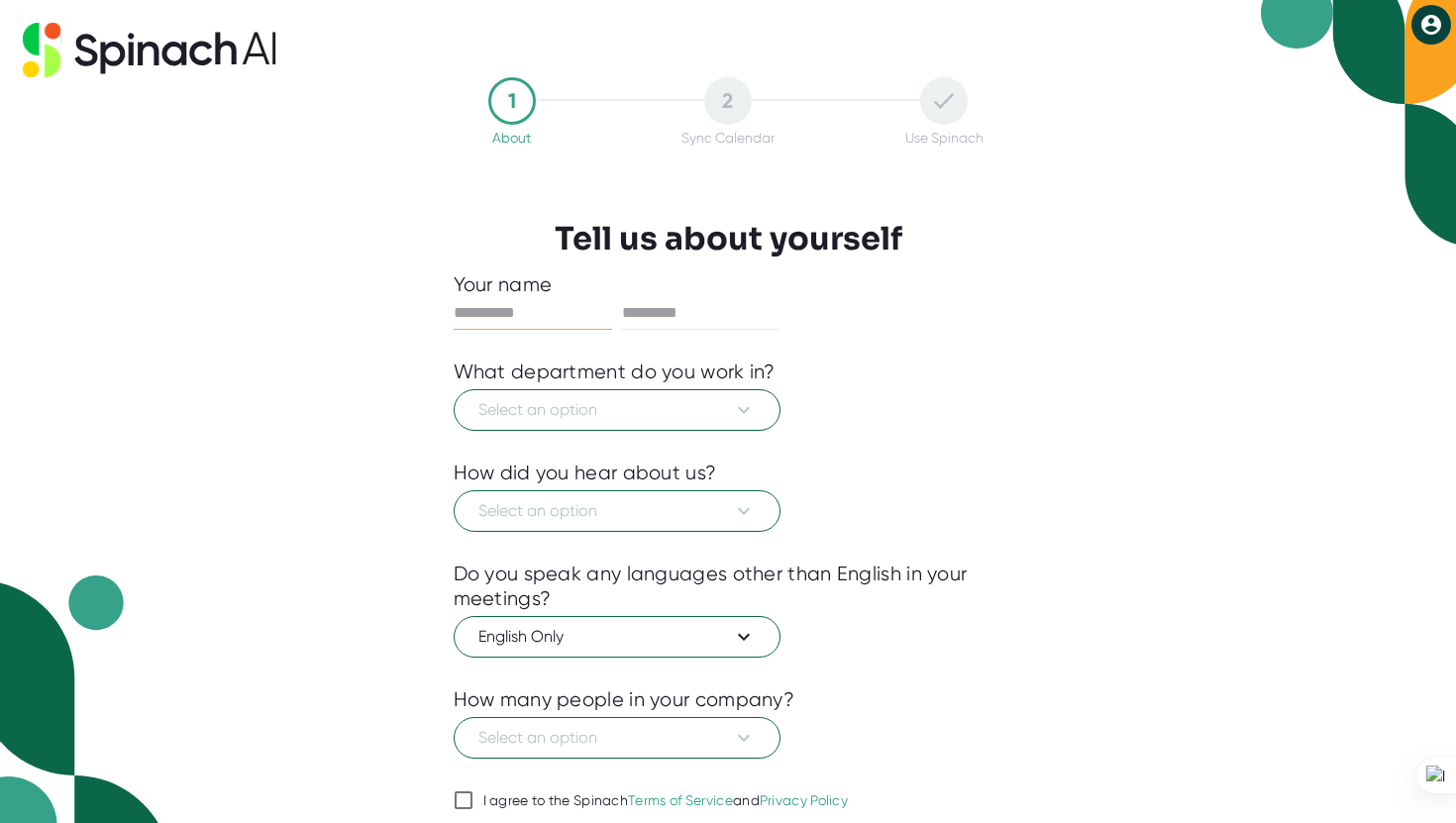 scroll, scrollTop: 0, scrollLeft: 0, axis: both 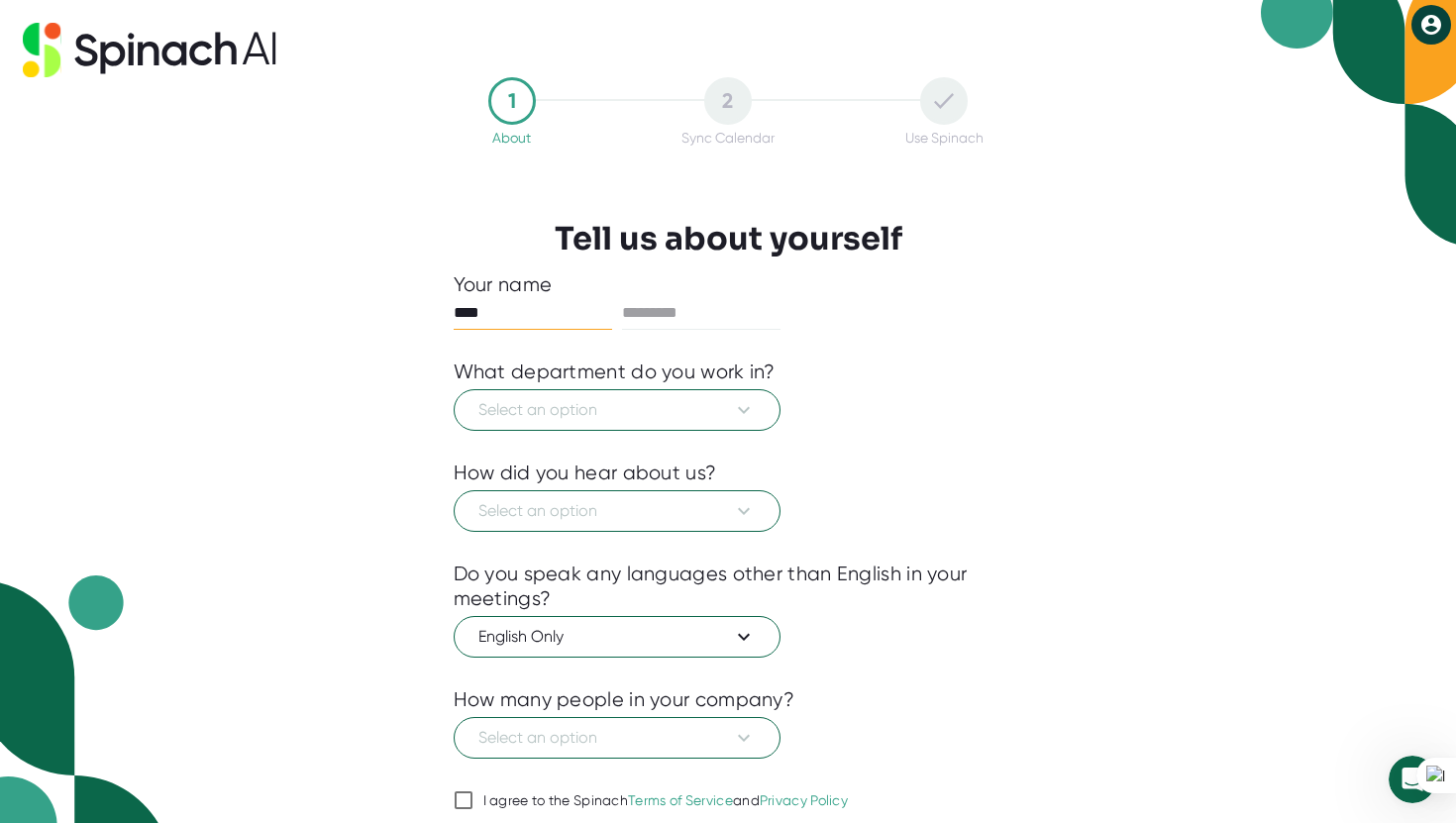 type on "****" 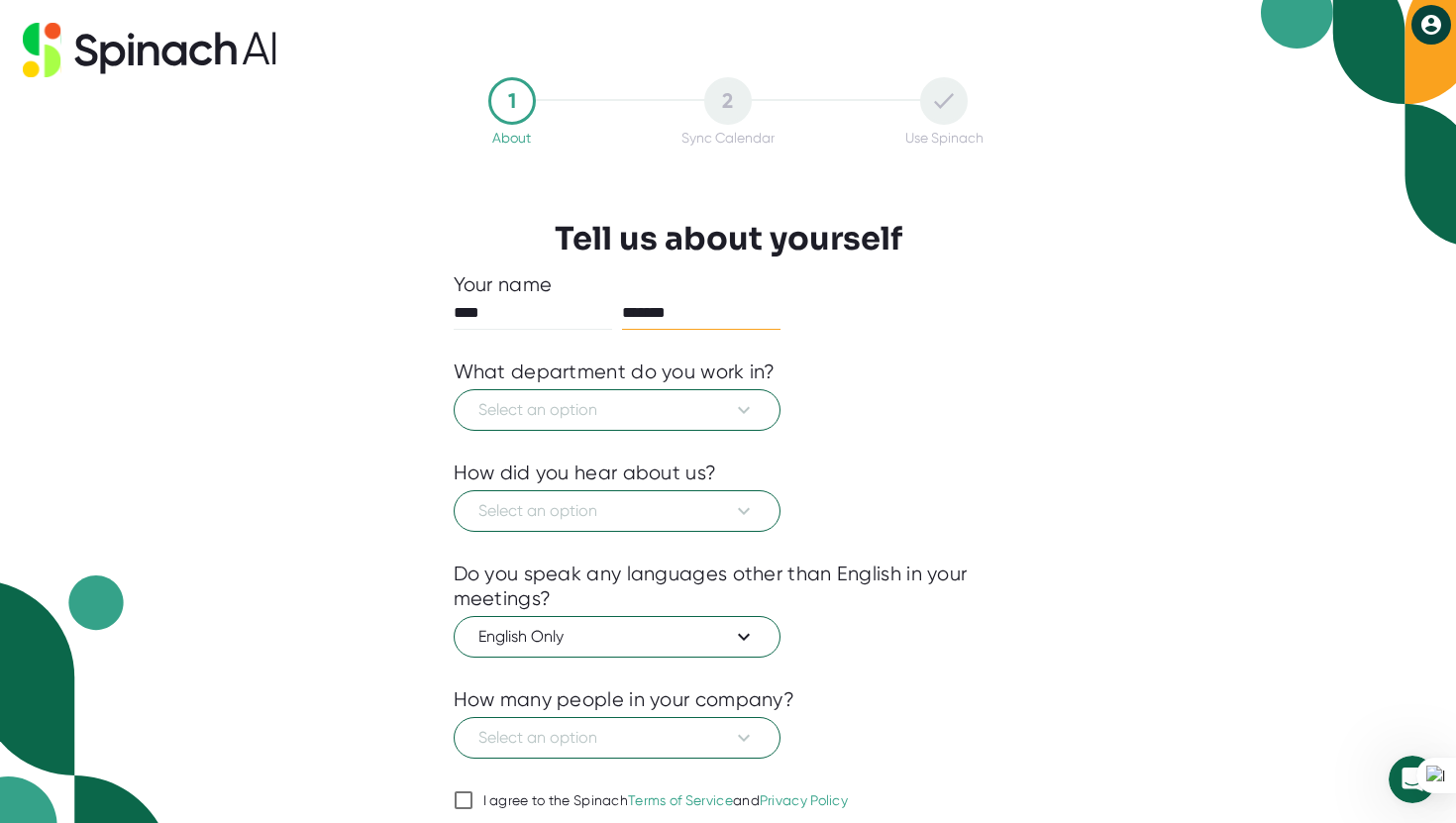 type on "*******" 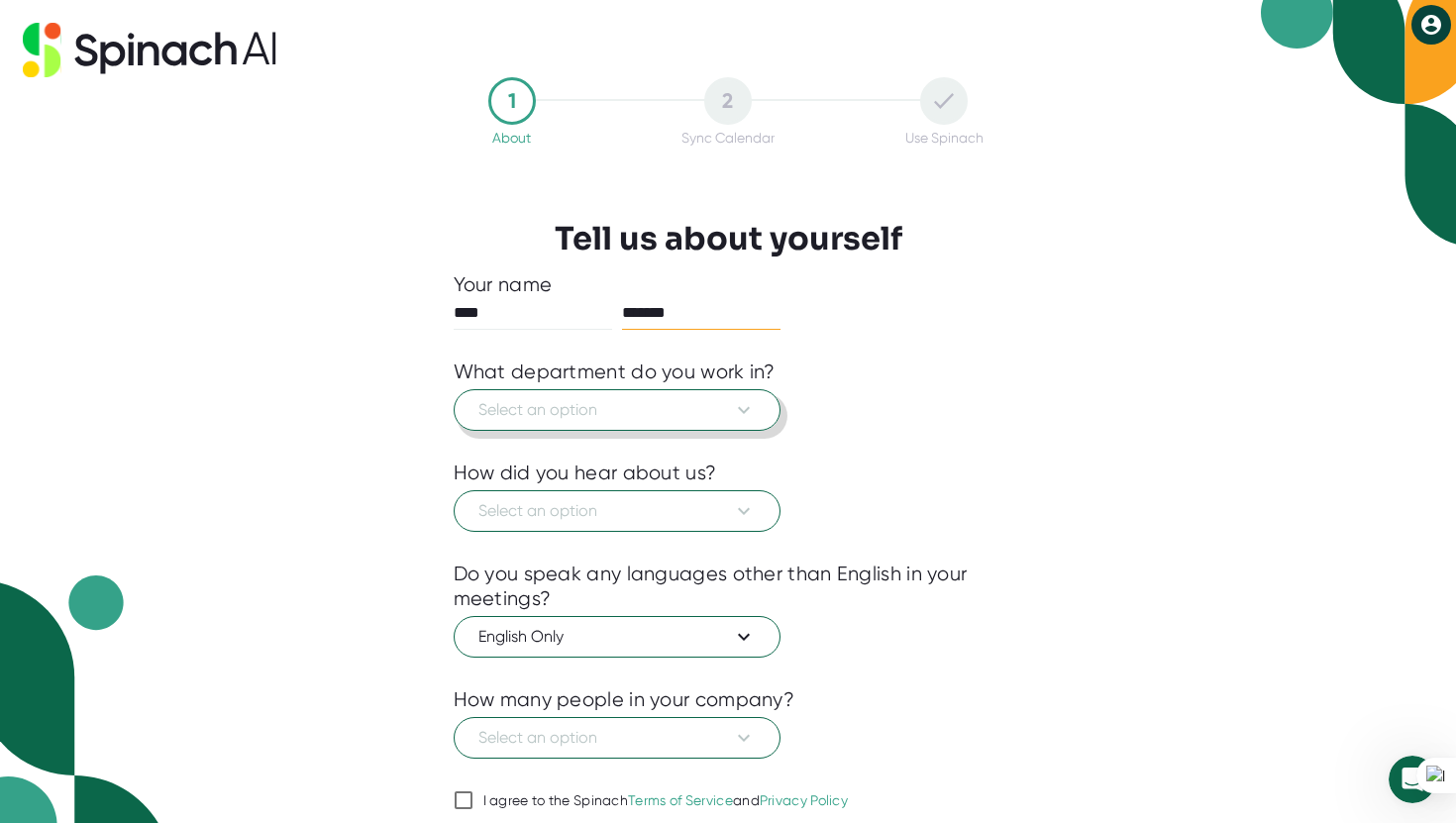 type 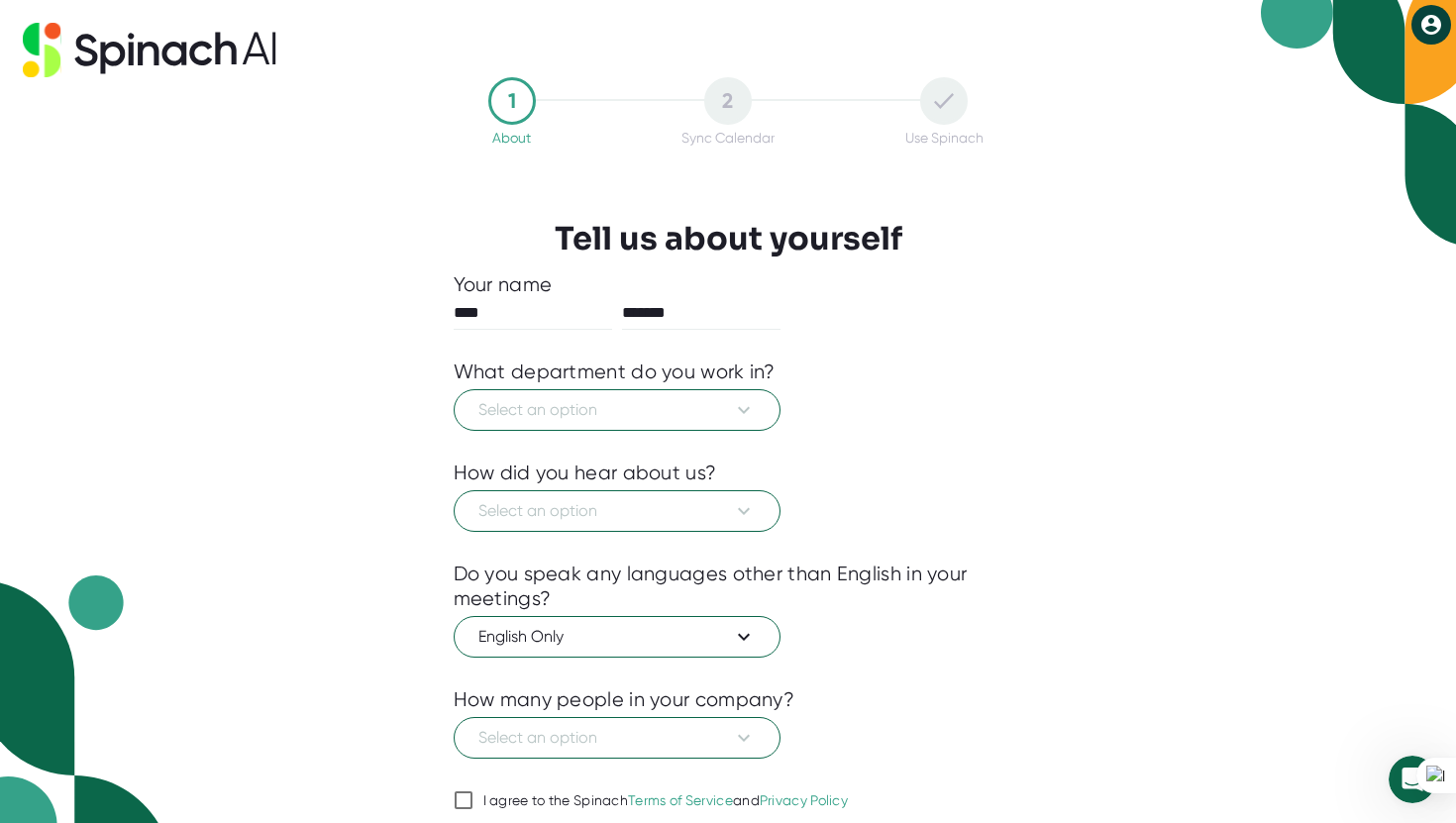 click on "What department do you work in?" at bounding box center [728, 284] 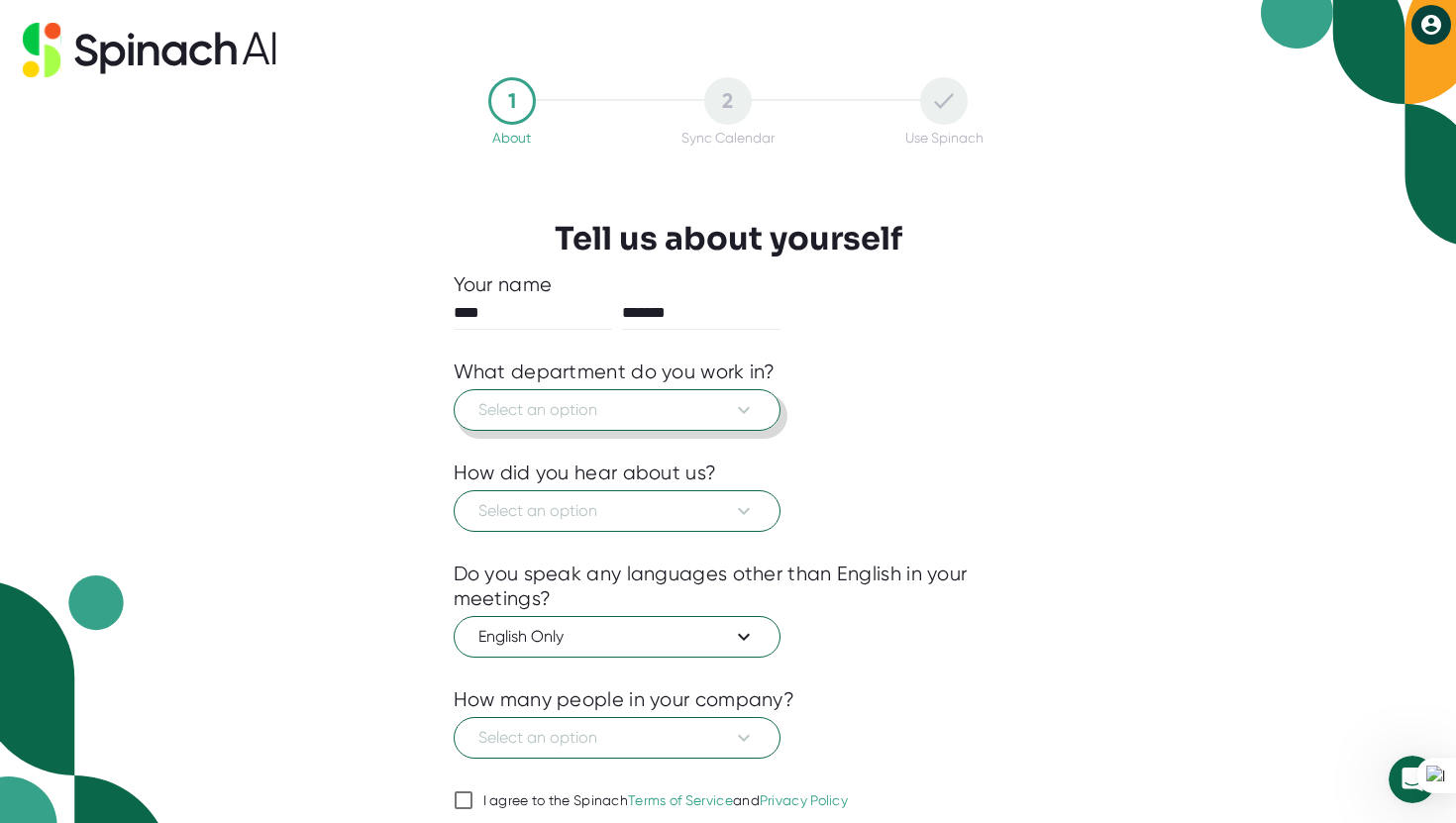 click on "Select an option" at bounding box center (617, 410) 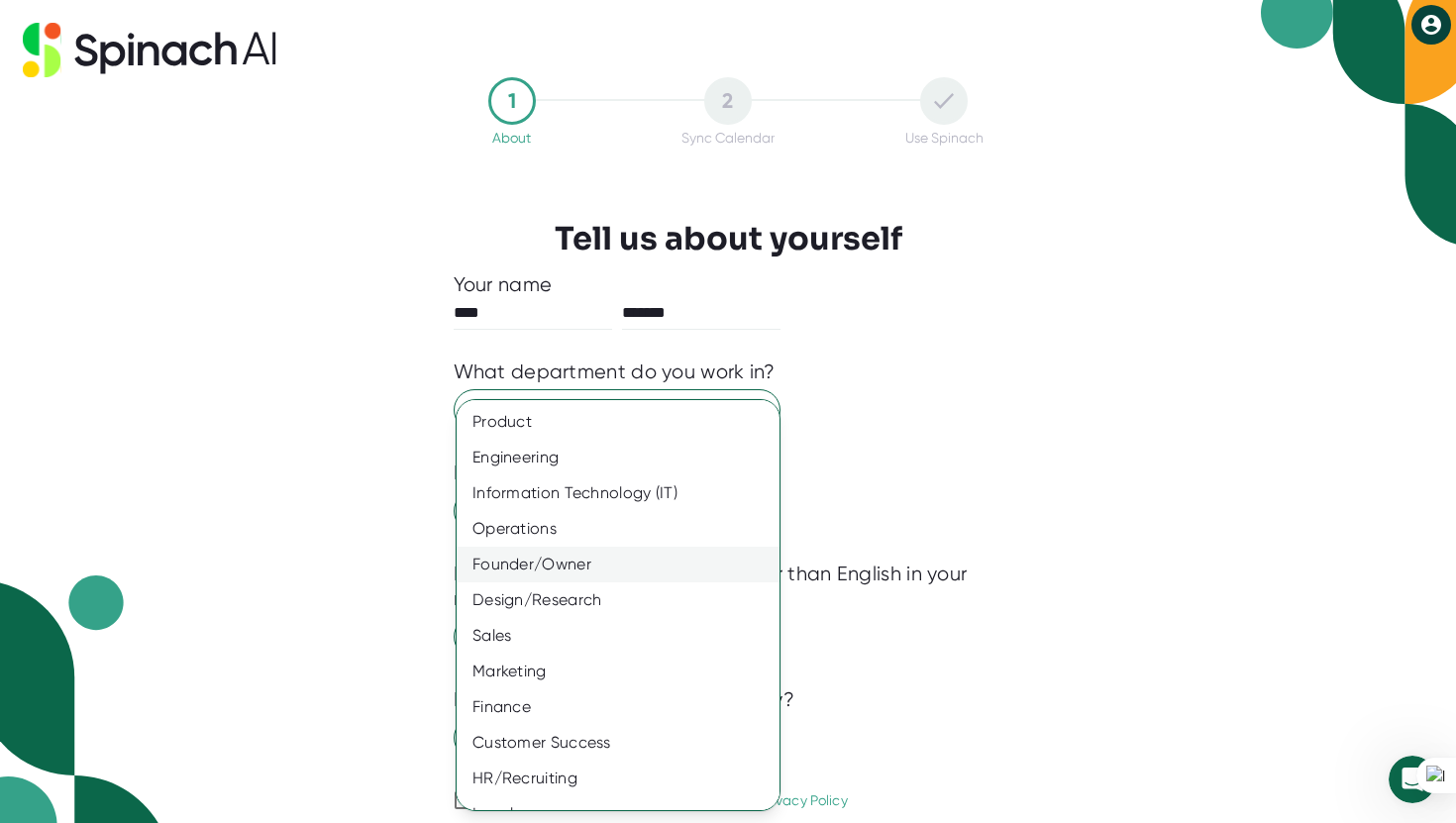 click on "Founder/Owner" at bounding box center (618, 422) 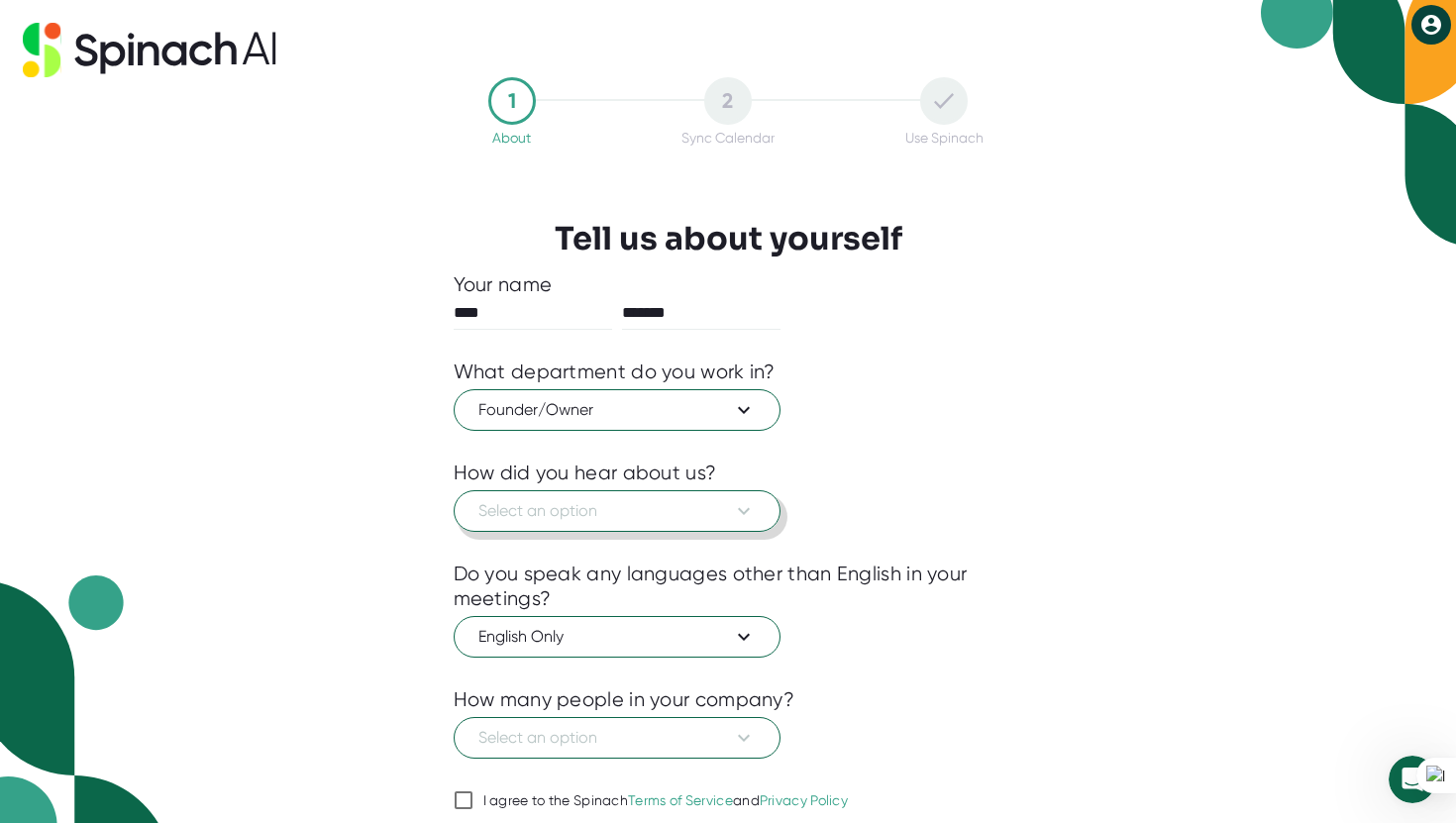 click on "Select an option" at bounding box center (617, 511) 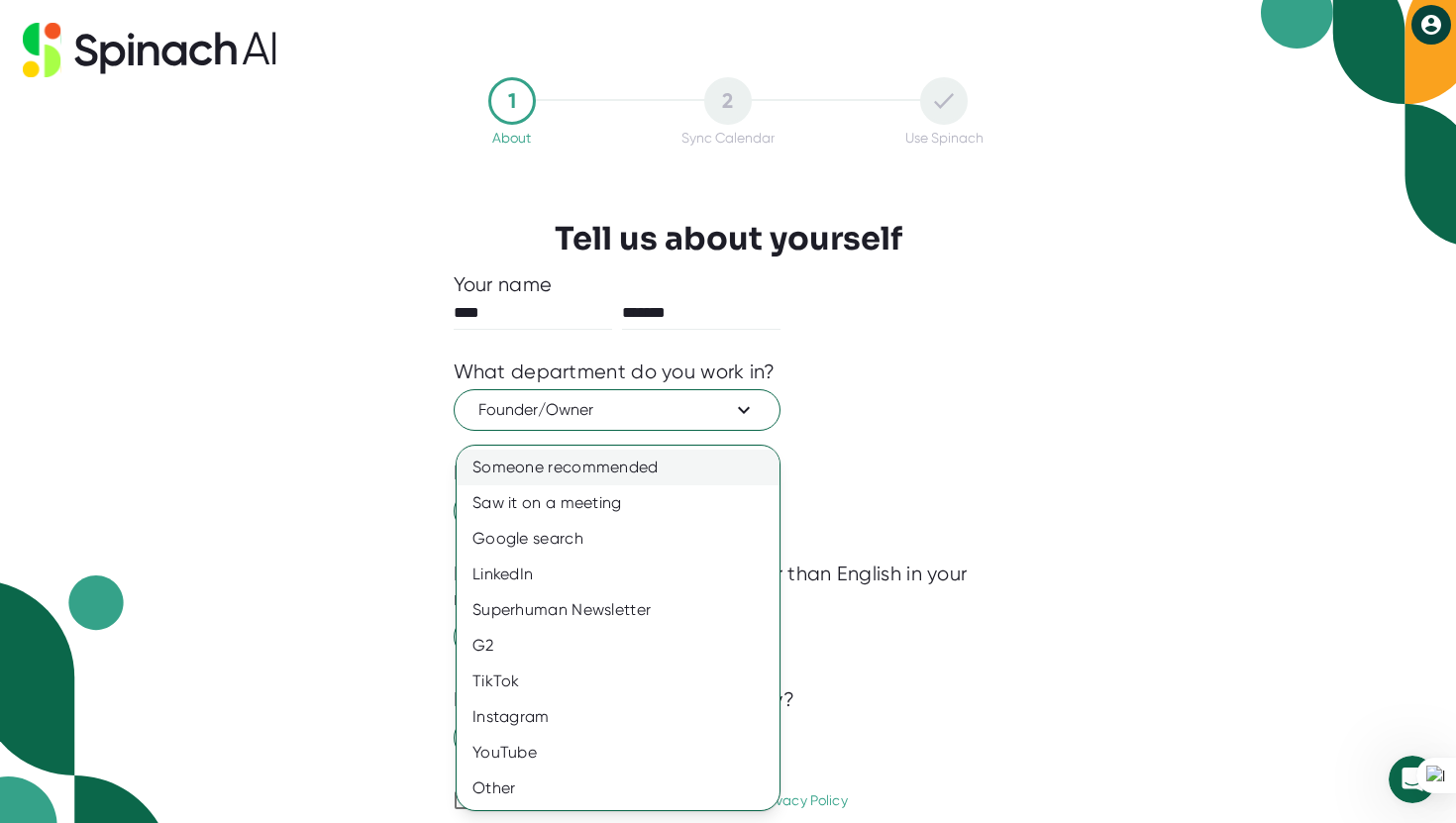 click on "Someone recommended" at bounding box center [618, 467] 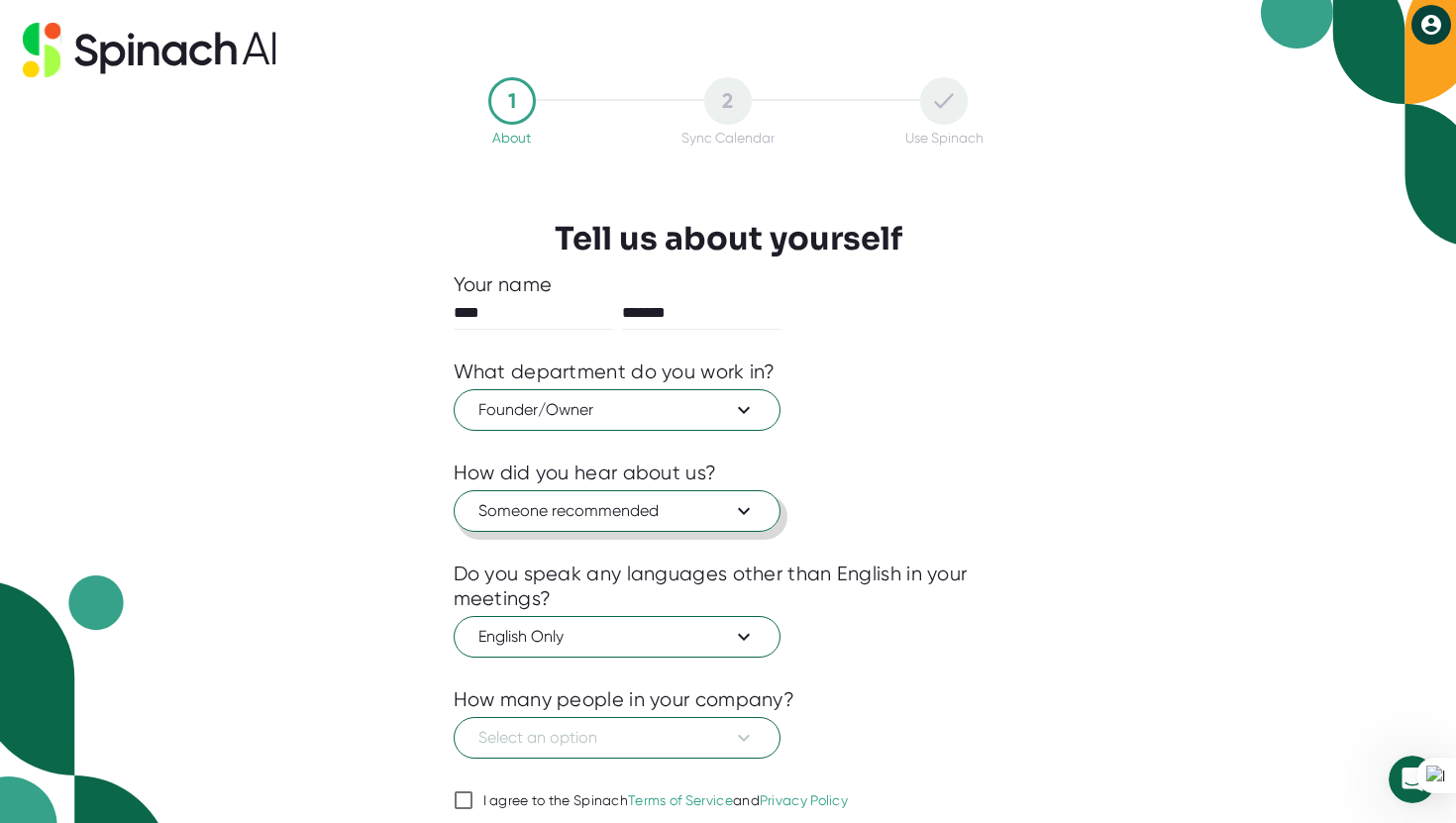 scroll, scrollTop: 75, scrollLeft: 0, axis: vertical 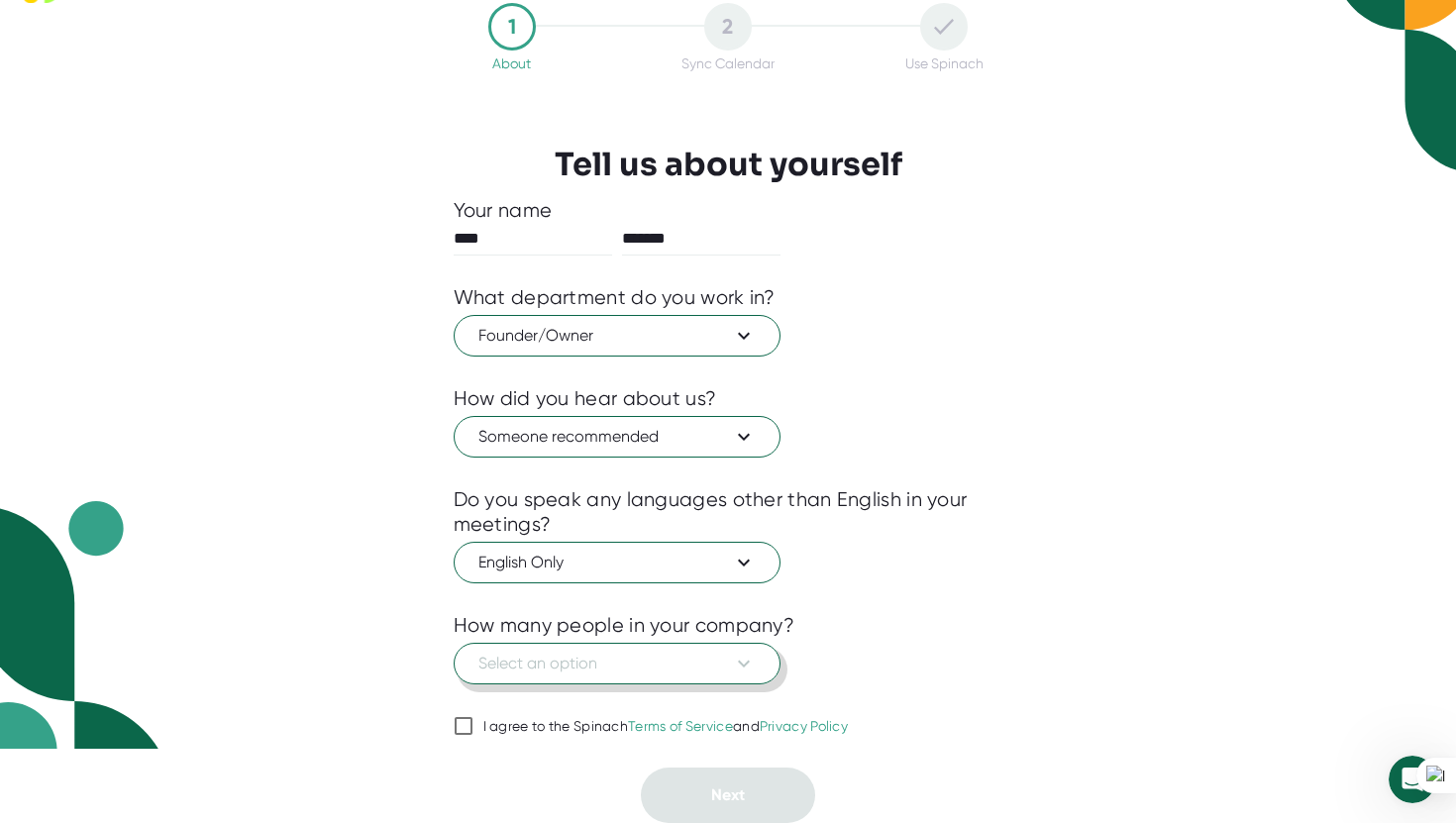 click on "Select an option" at bounding box center (617, 664) 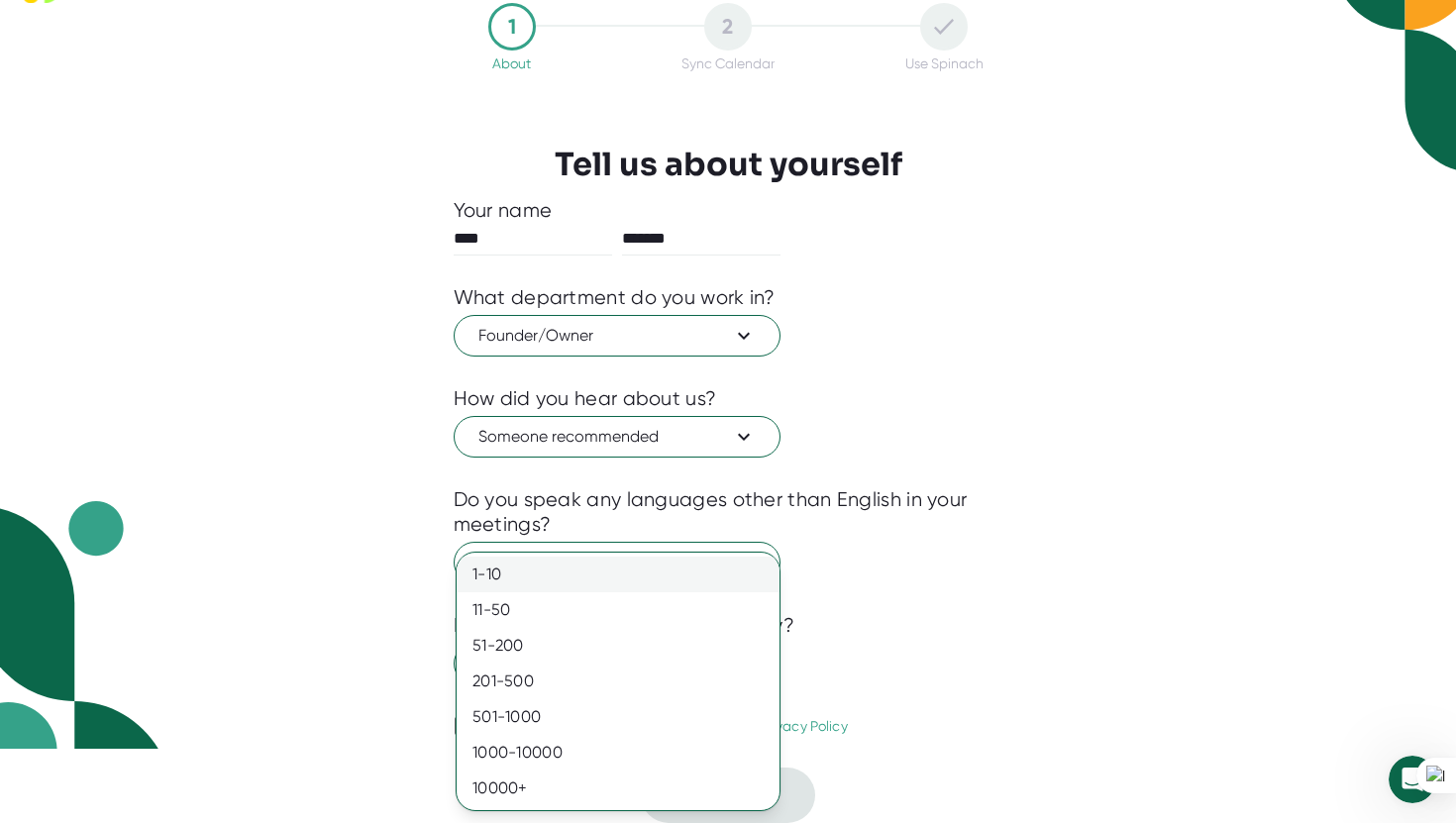 click on "1-10" at bounding box center [618, 574] 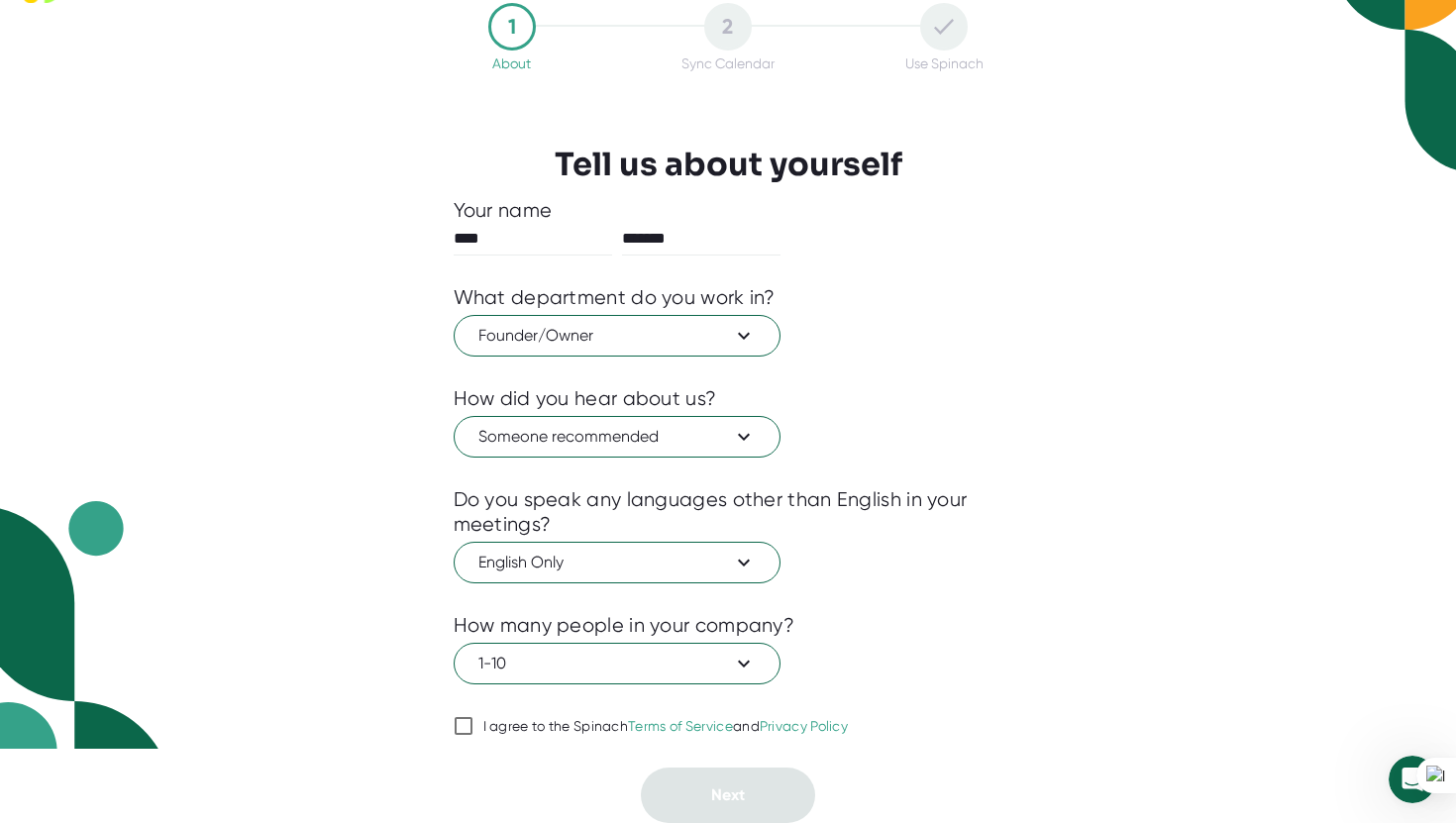 click on "I agree to the Spinach  Terms of Service  and  Privacy Policy" at bounding box center [464, 726] 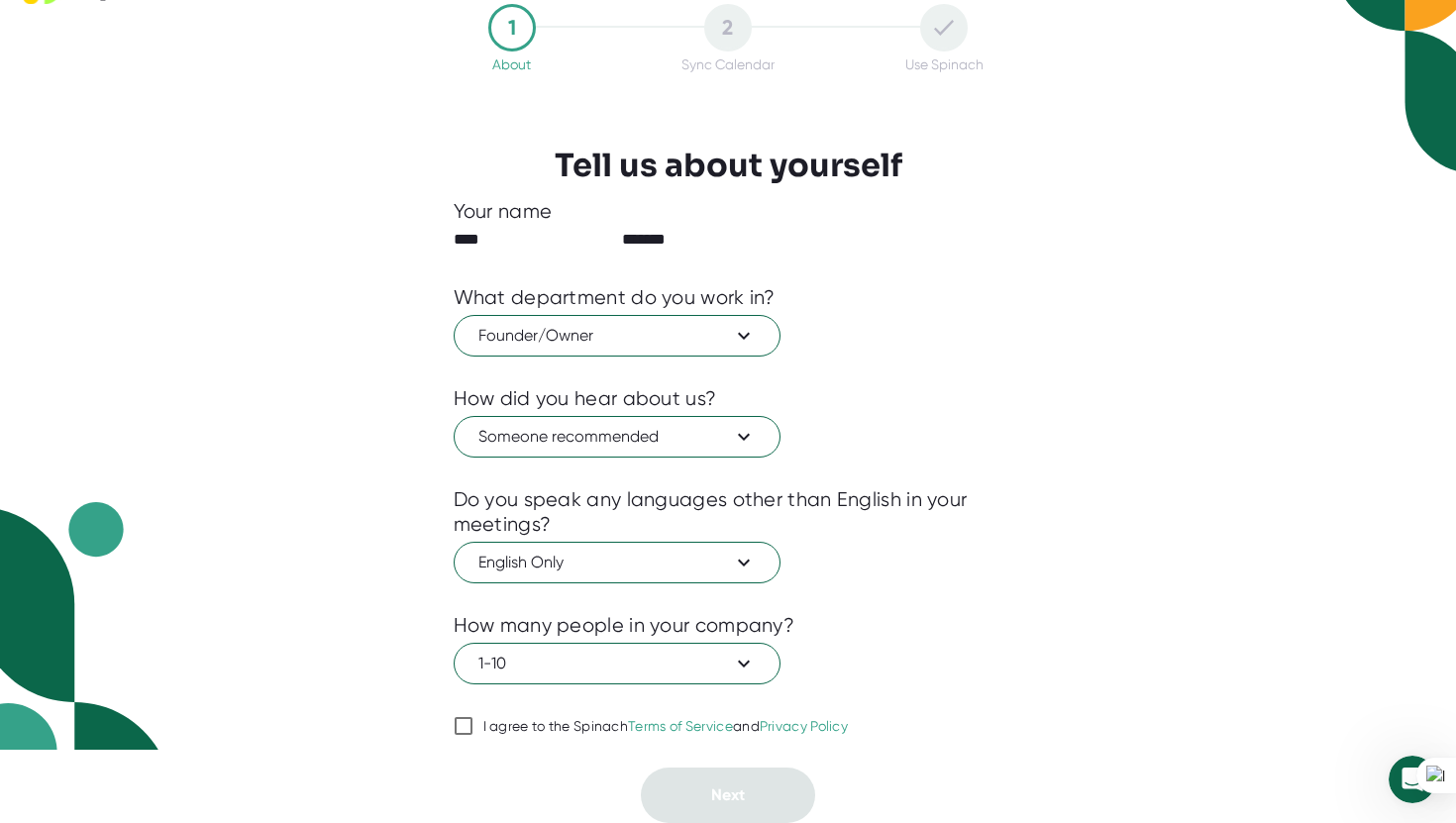 checkbox on "true" 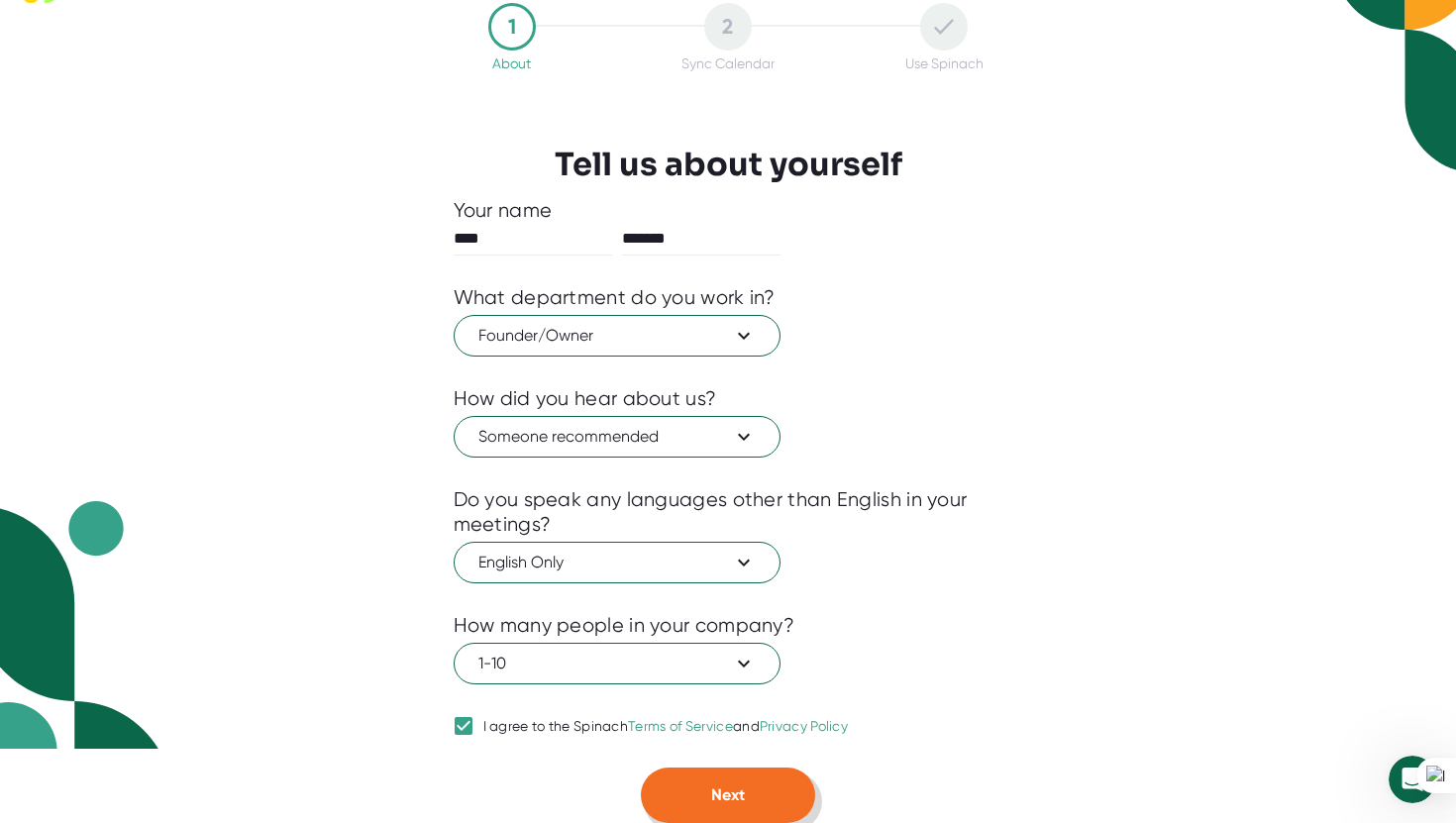 click on "Next" at bounding box center [728, 795] 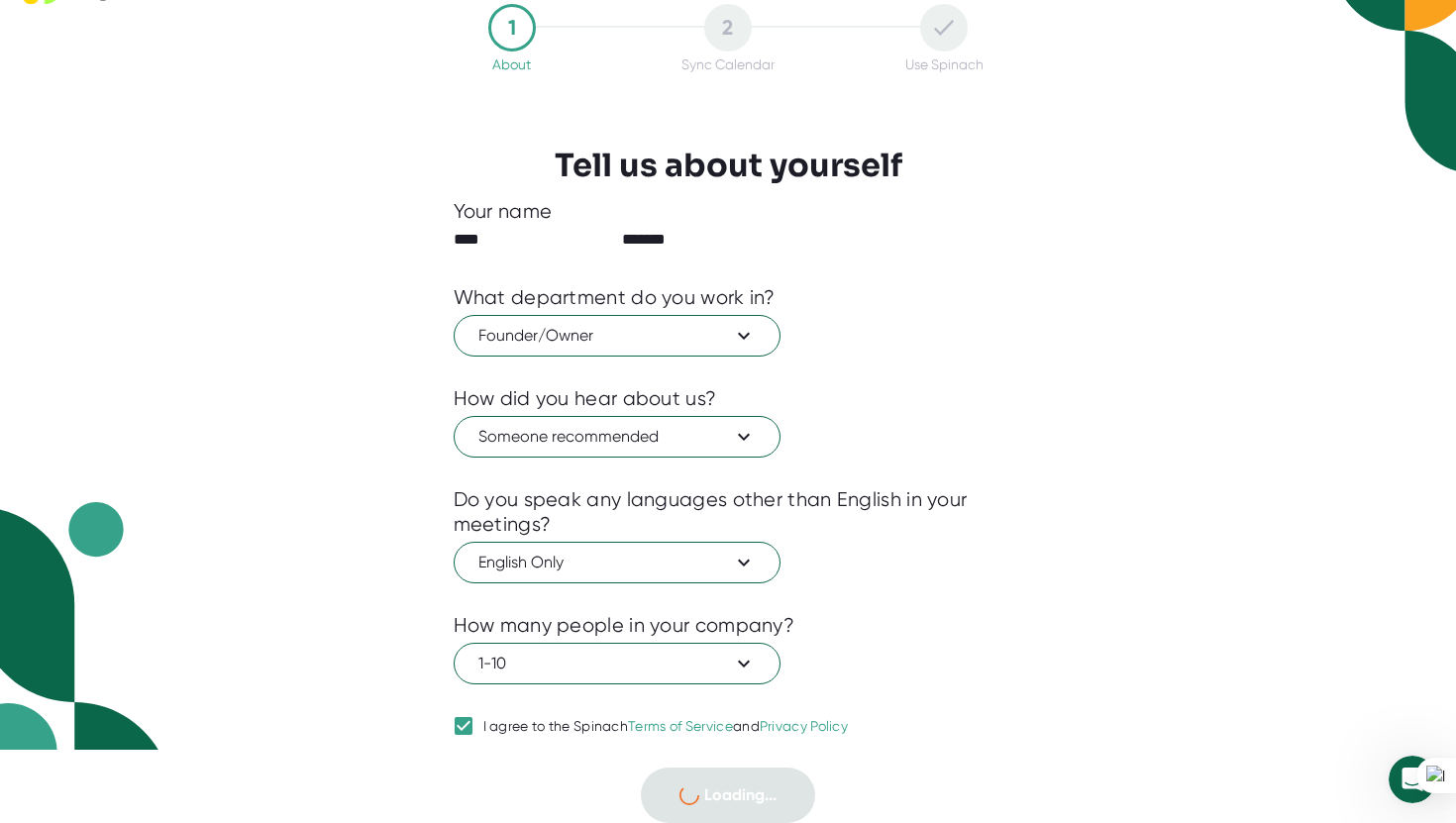 scroll, scrollTop: 0, scrollLeft: 0, axis: both 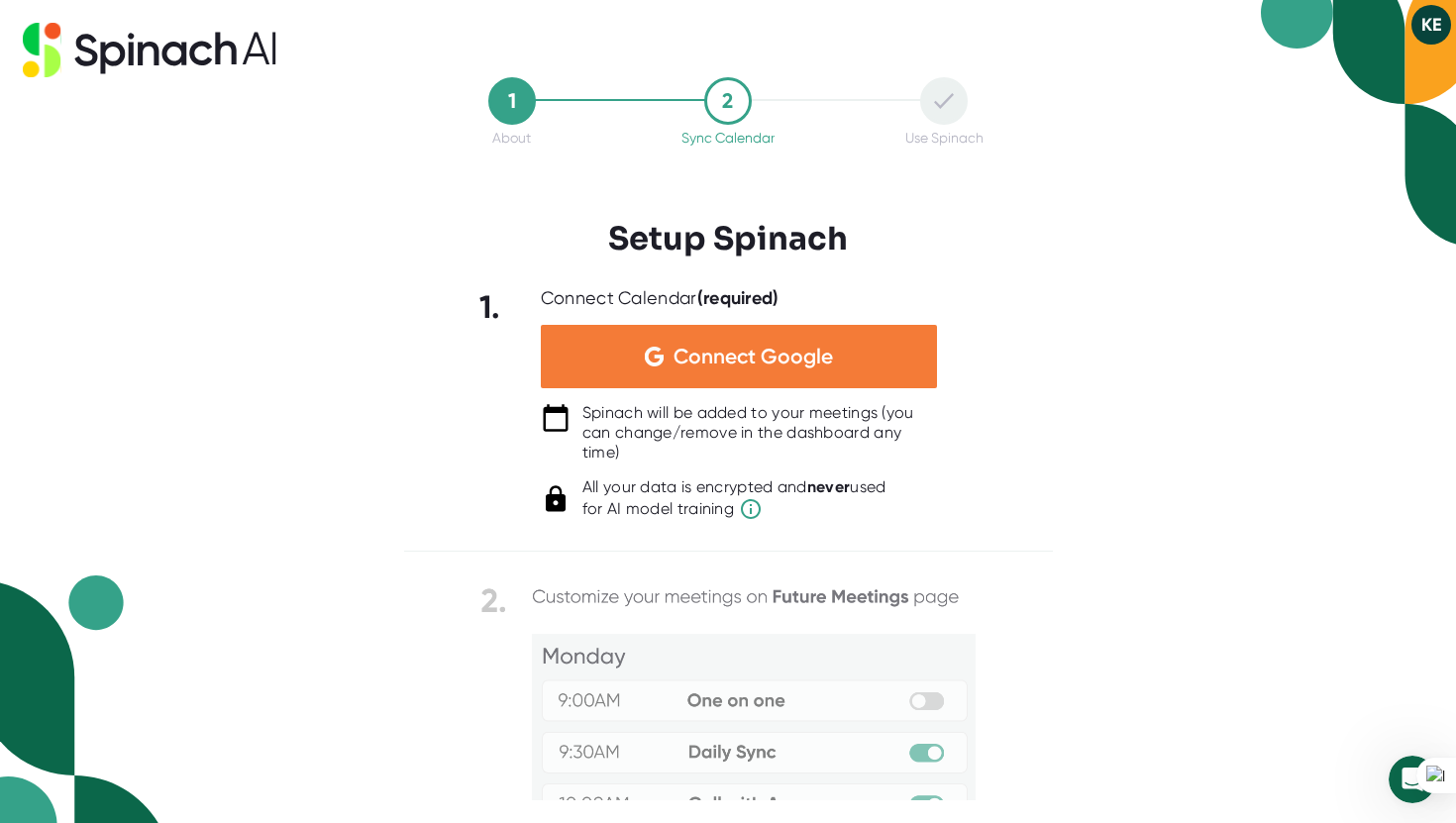 click on "Connect Google" at bounding box center [753, 357] 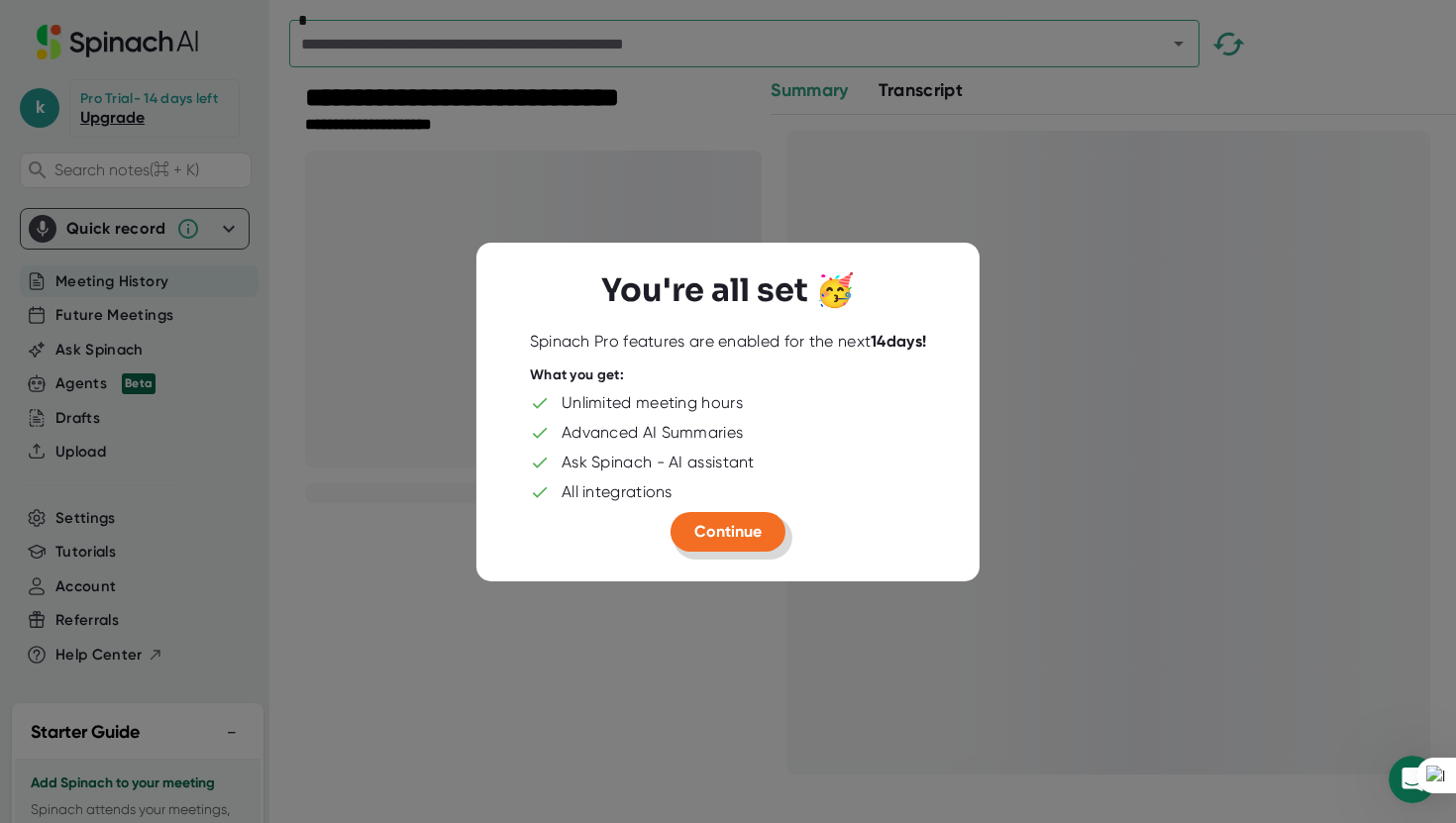 click on "Continue" at bounding box center (728, 531) 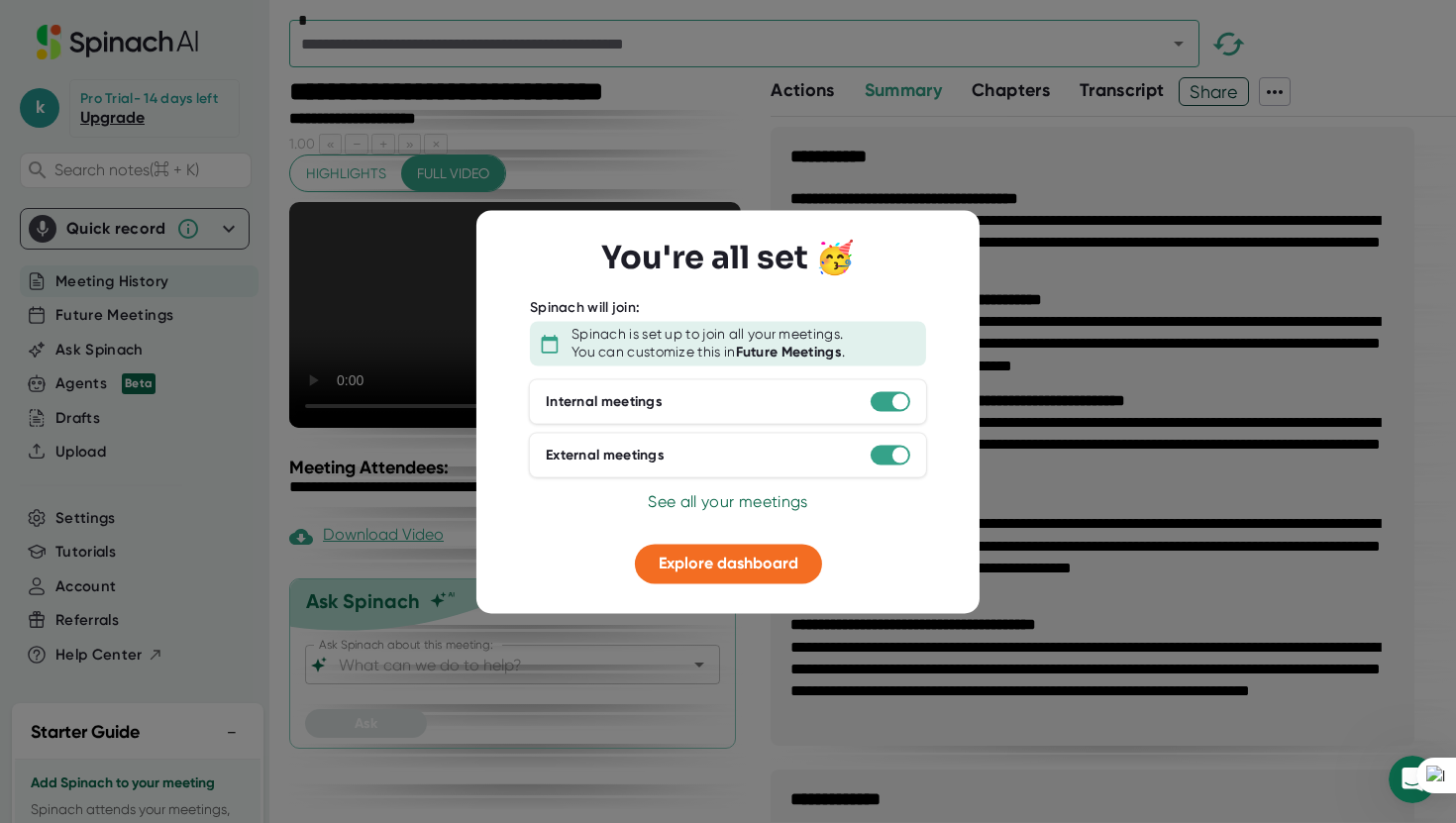 click on "Internal meetings" at bounding box center [728, 402] 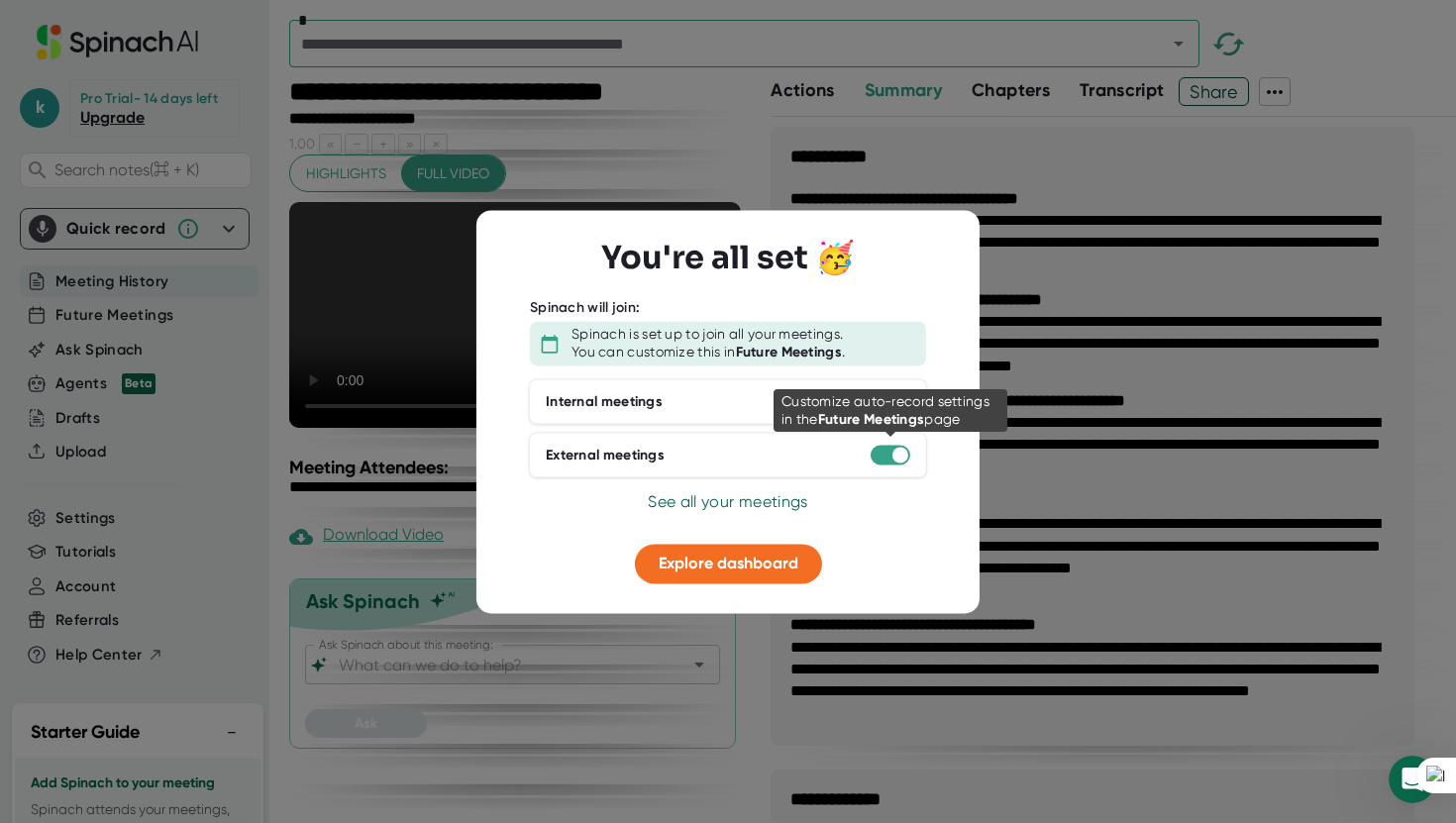 click at bounding box center [890, 456] 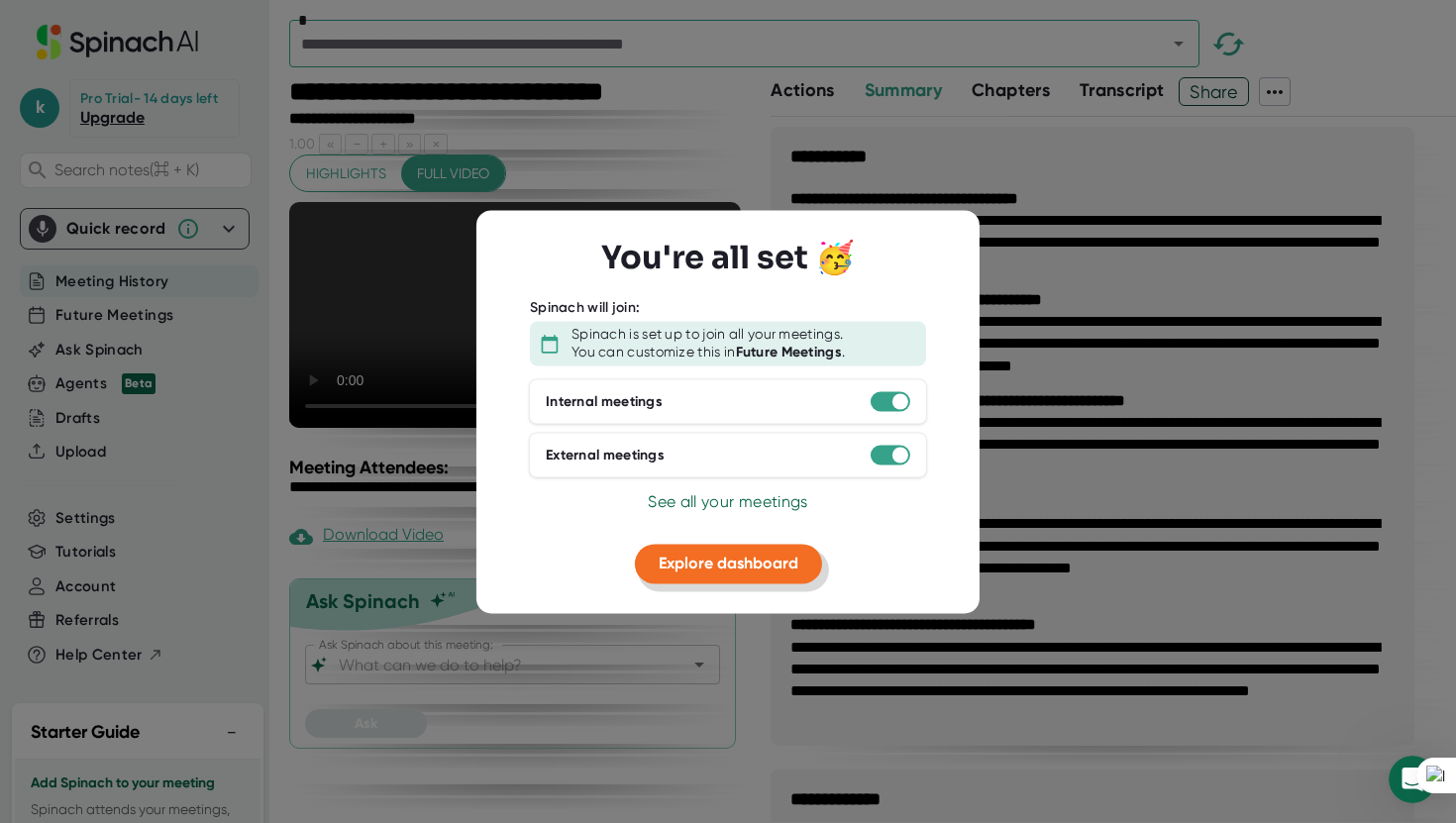 drag, startPoint x: 731, startPoint y: 554, endPoint x: 1074, endPoint y: 351, distance: 398.56994 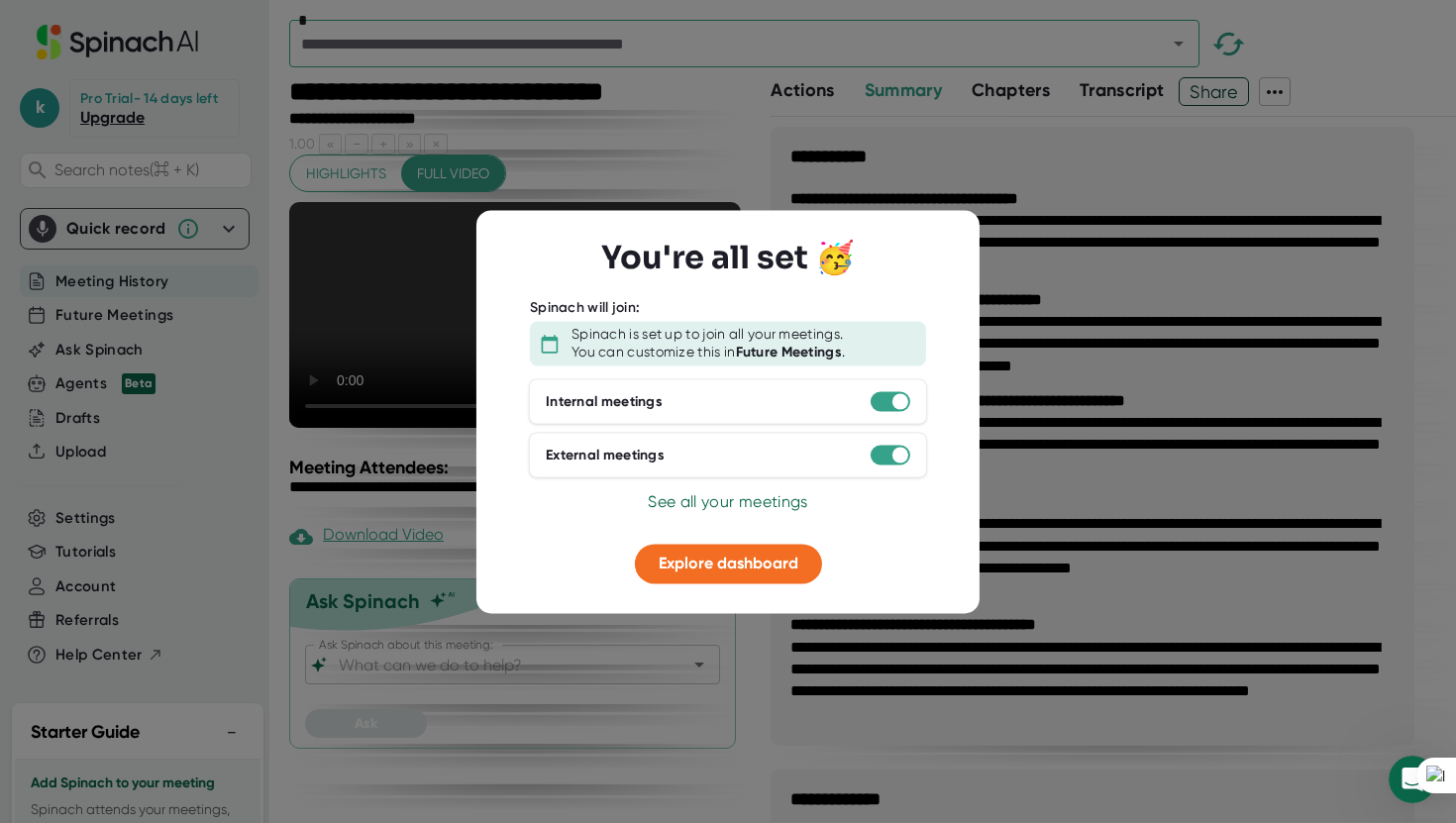 click at bounding box center (728, 411) 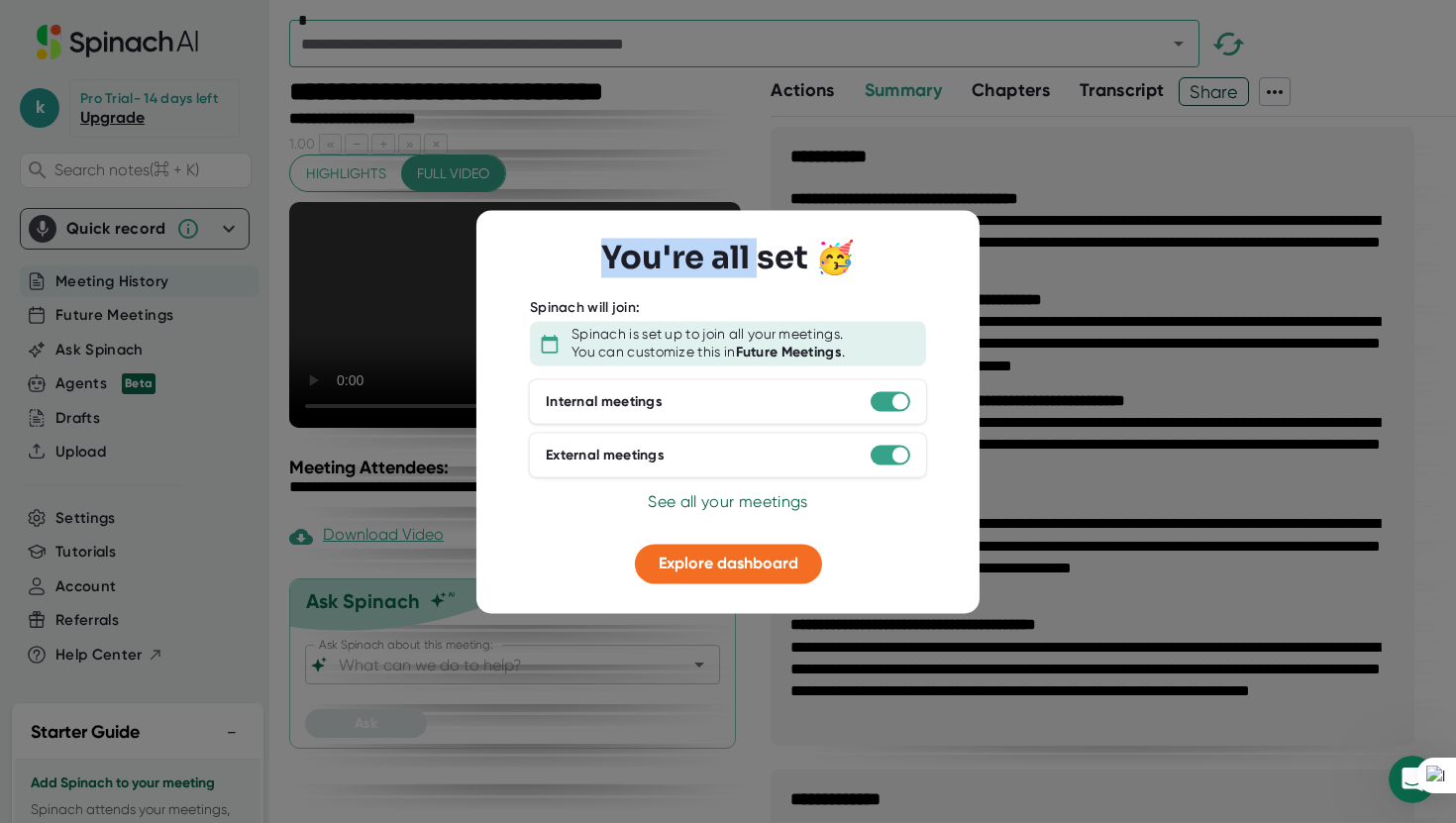 drag, startPoint x: 768, startPoint y: 252, endPoint x: 605, endPoint y: 615, distance: 397.91708 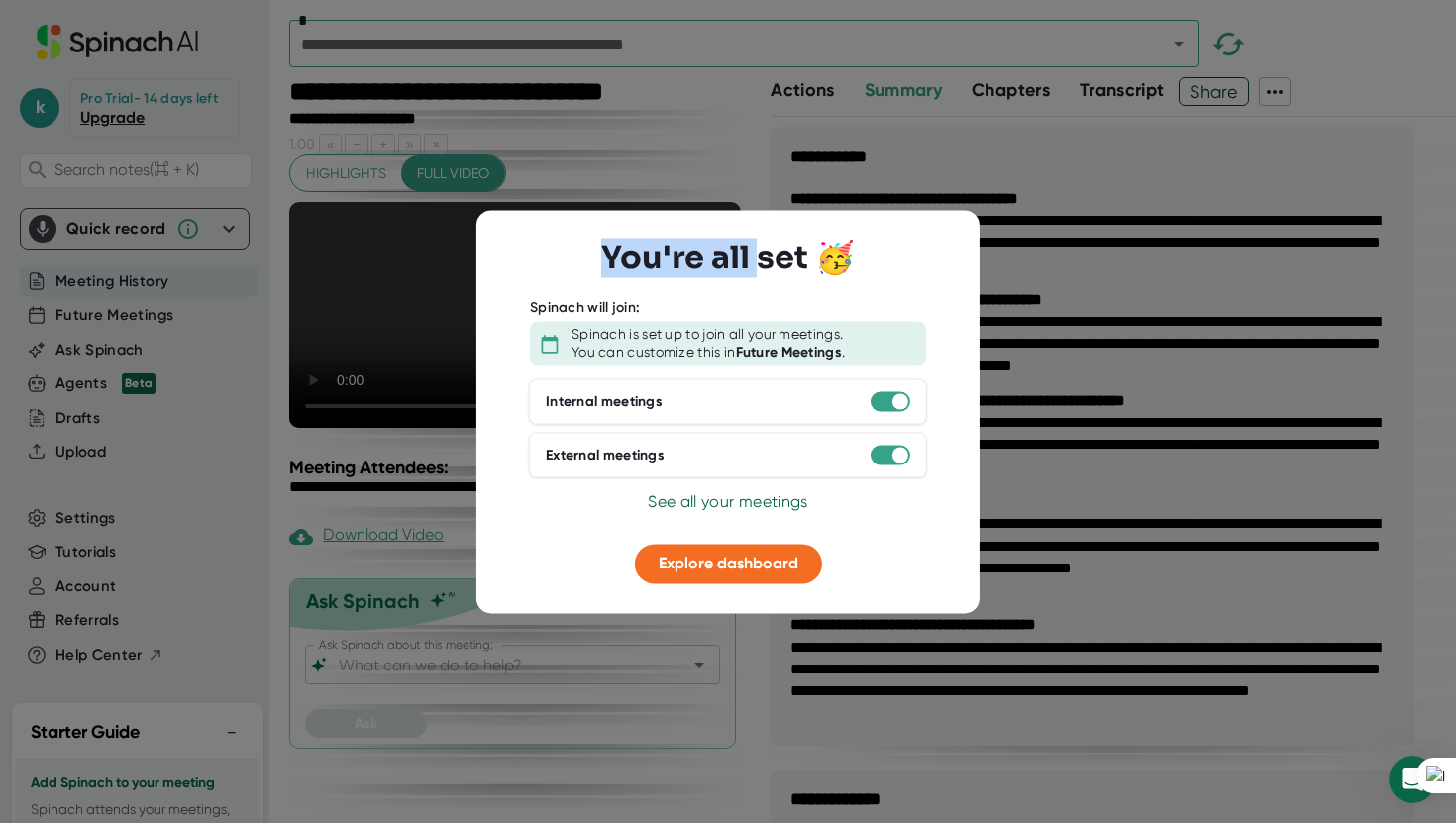 click on "You're all set 🥳 Spinach will join: Spinach is set up to join all your meetings. You can customize this in  Future Meetings . Internal meetings External meetings See all your meetings Explore dashboard" at bounding box center [728, 411] 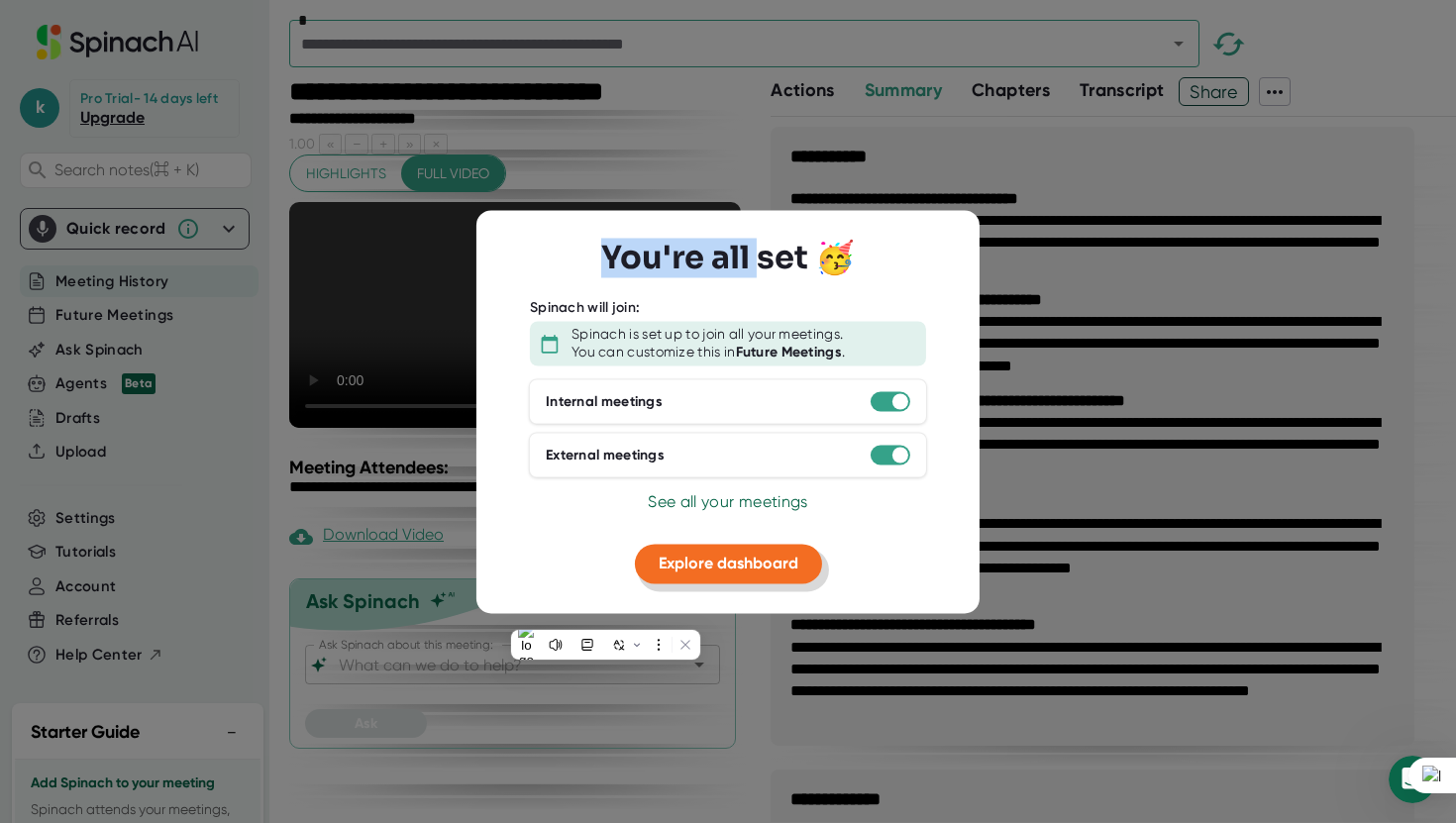 click on "Explore dashboard" at bounding box center [728, 564] 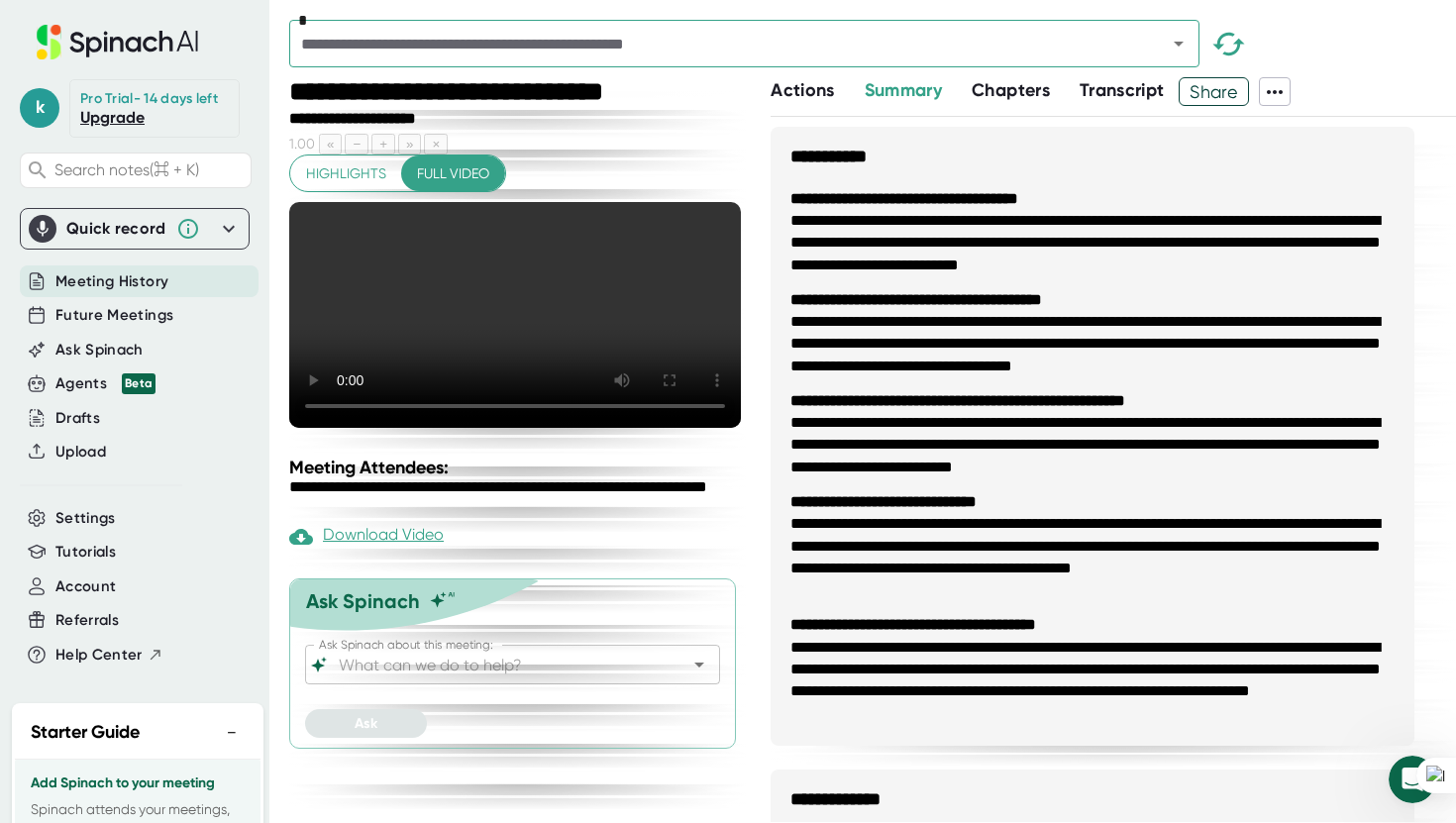 click at bounding box center [1275, 92] 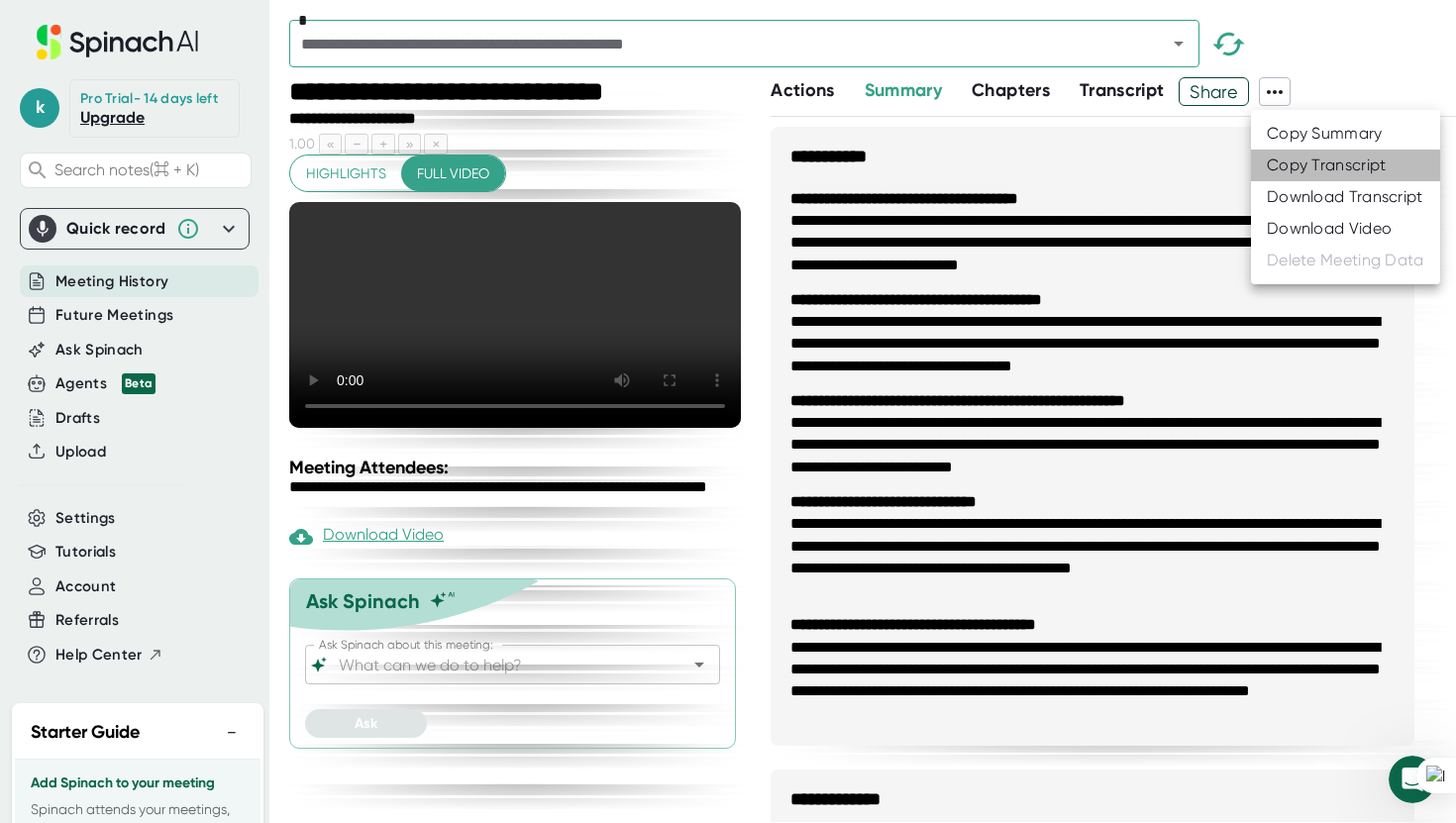 click on "Copy Transcript" at bounding box center (1324, 134) 